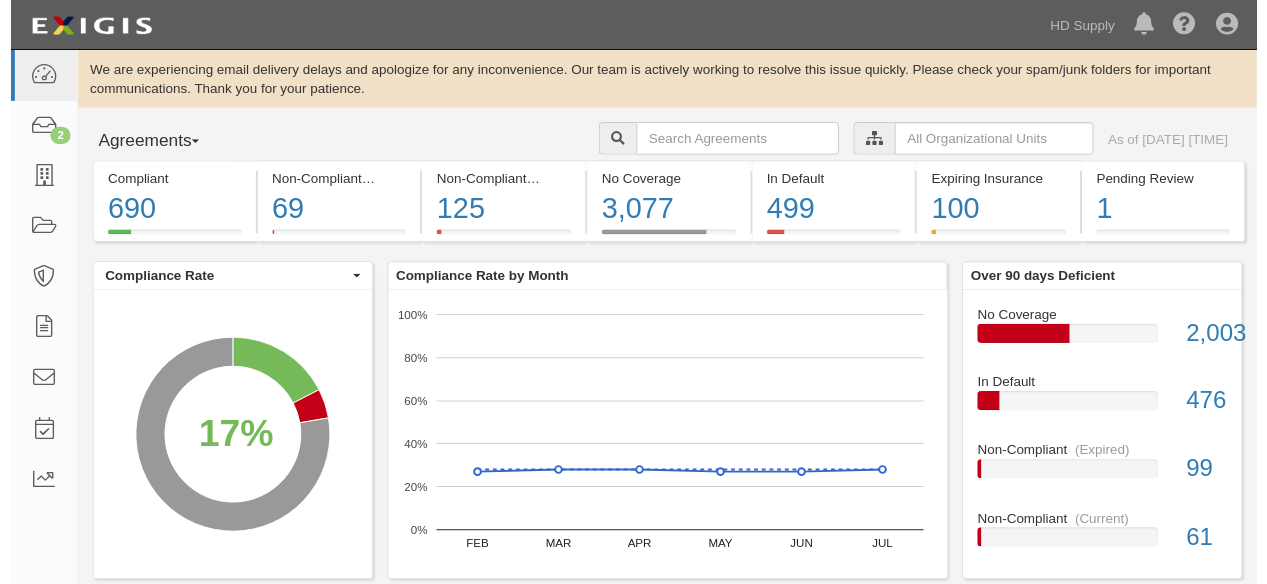 scroll, scrollTop: 0, scrollLeft: 0, axis: both 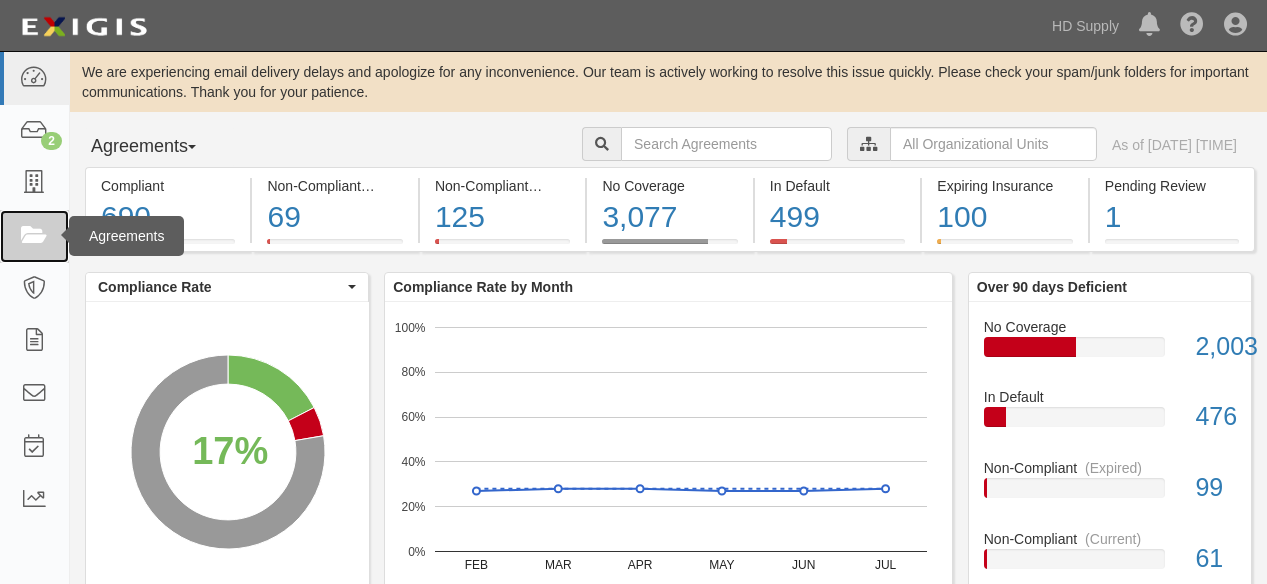 click at bounding box center [34, 236] 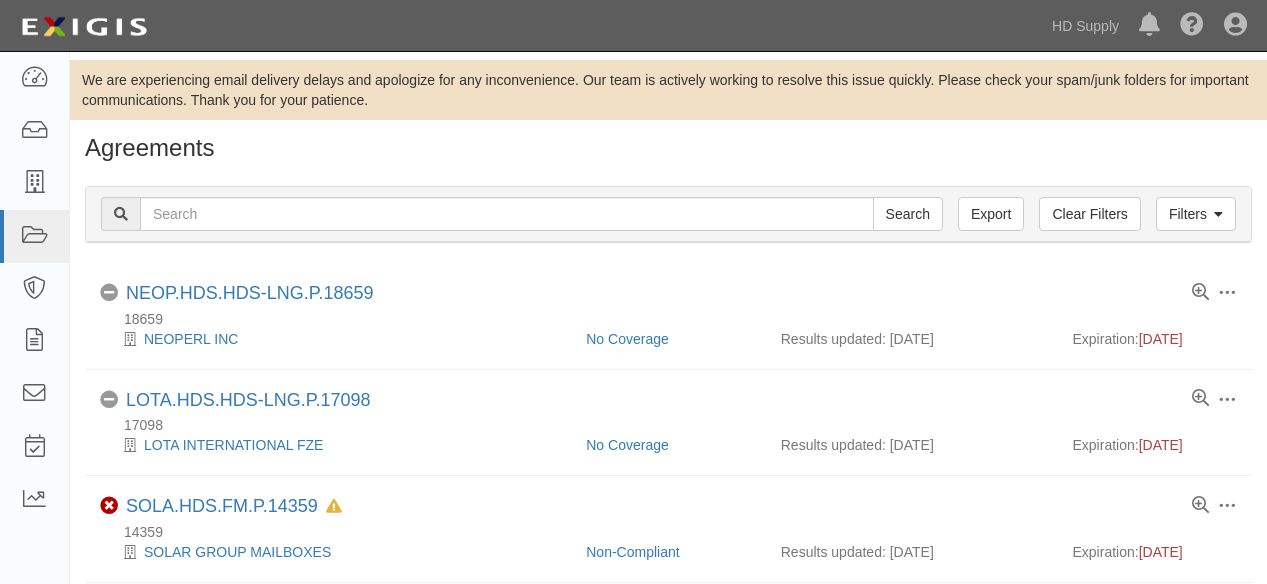 scroll, scrollTop: 0, scrollLeft: 0, axis: both 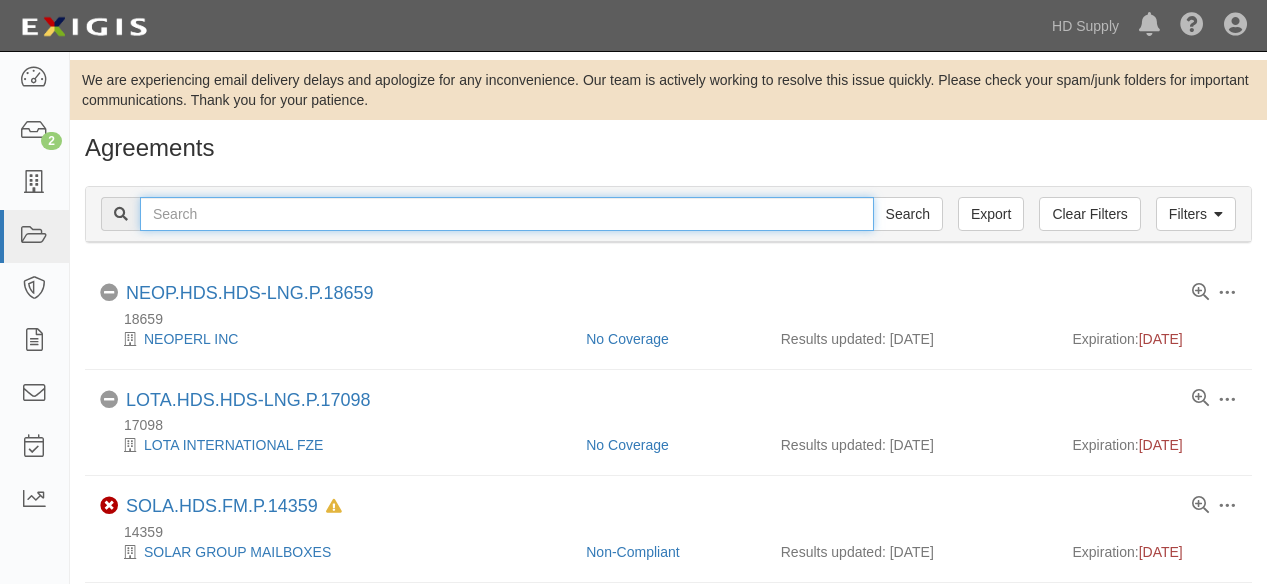 click at bounding box center (507, 214) 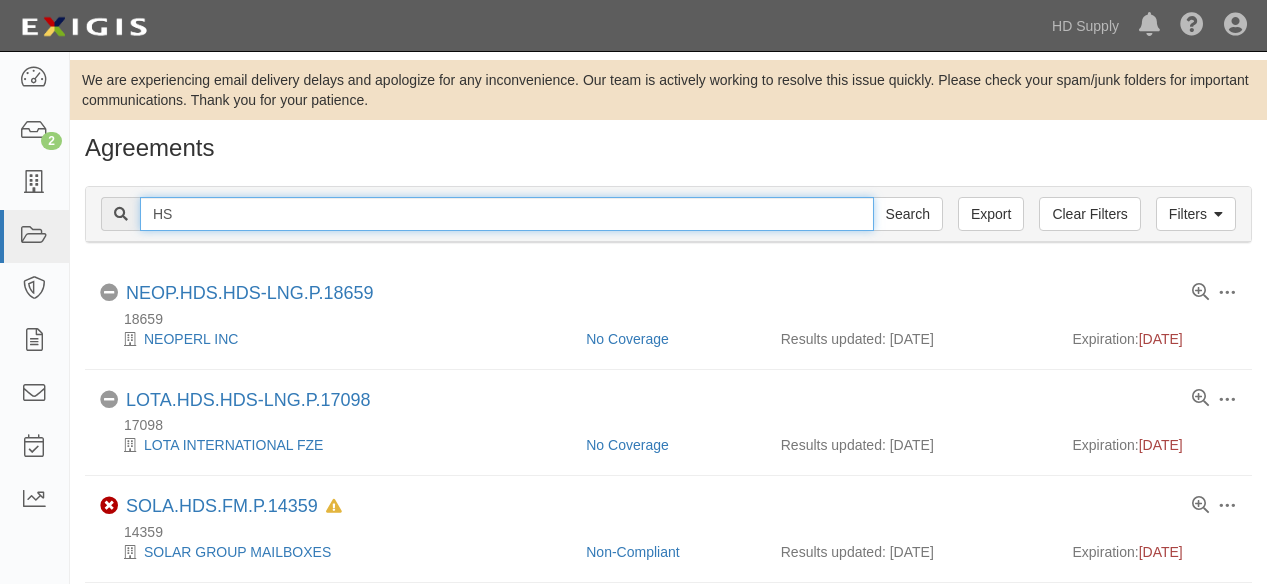 type on "HS Services" 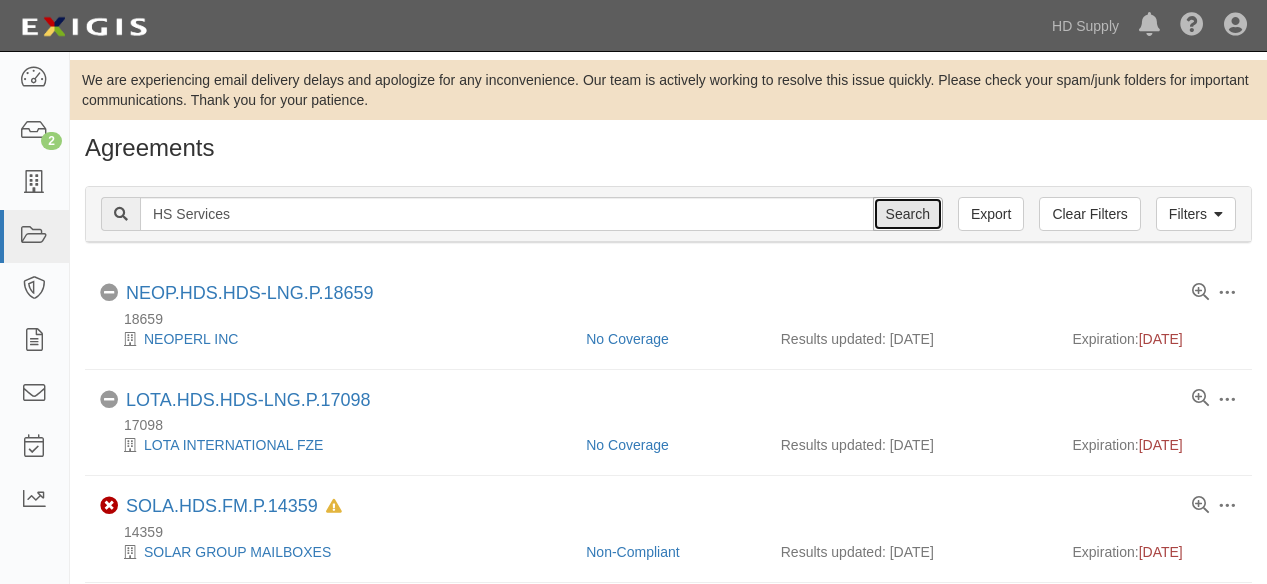 click on "Search" at bounding box center [908, 214] 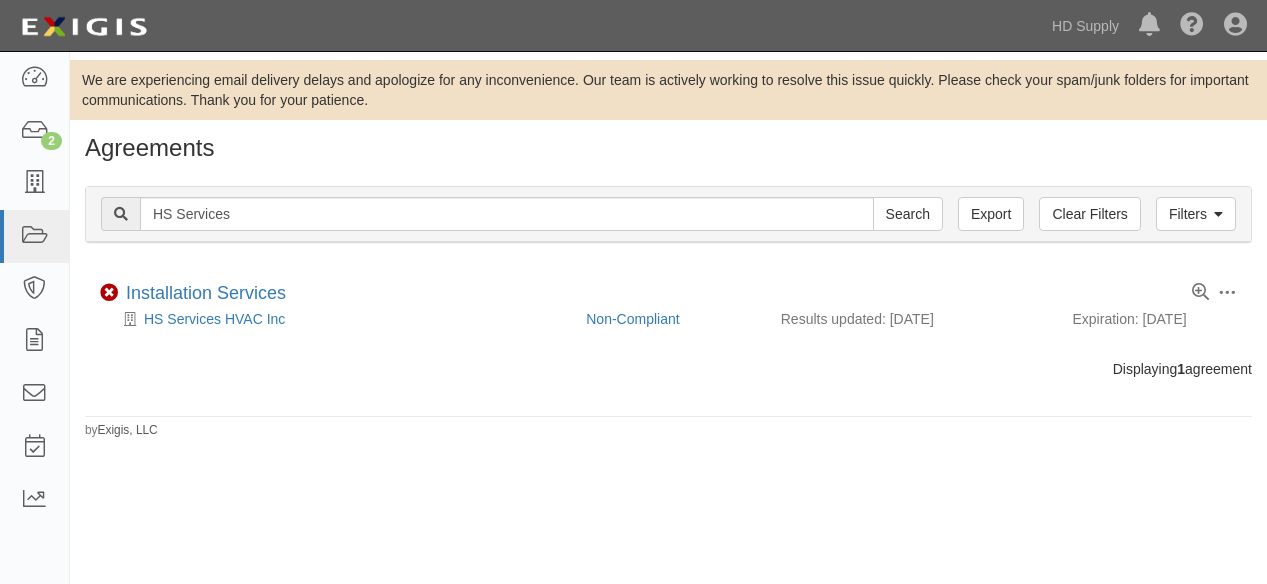 scroll, scrollTop: 0, scrollLeft: 0, axis: both 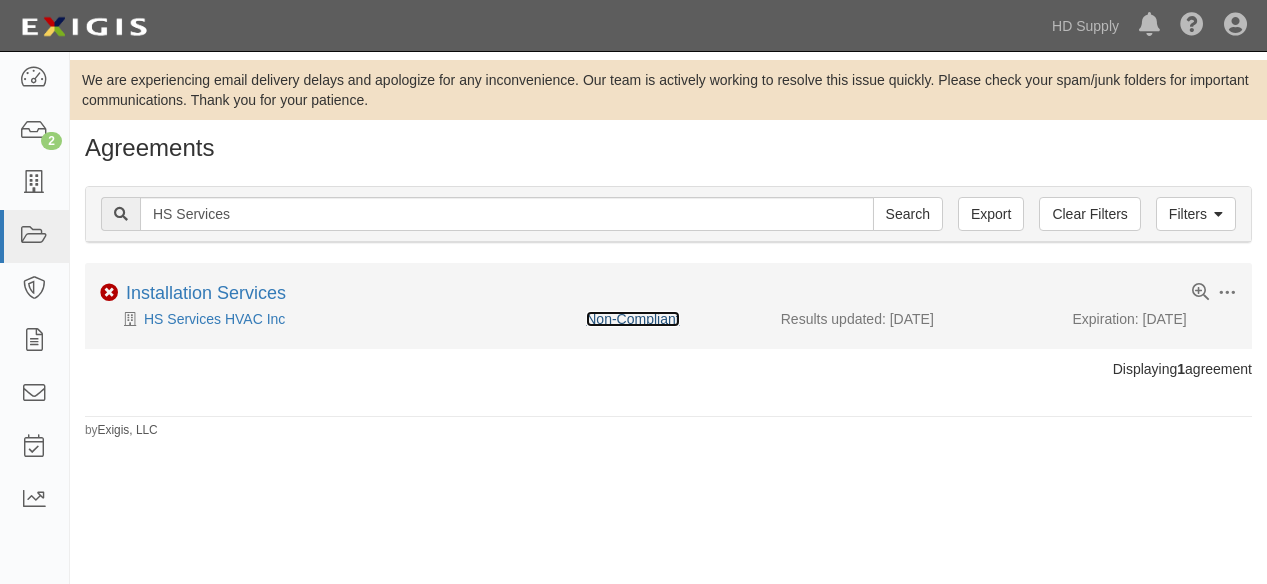 click on "Non-Compliant" at bounding box center [632, 319] 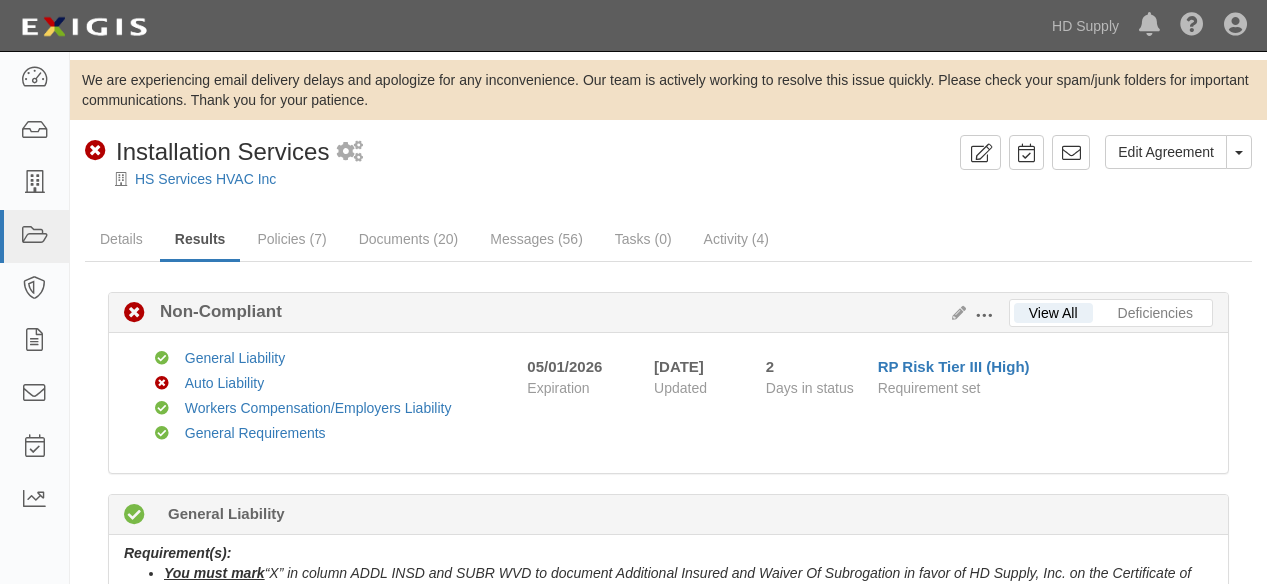 scroll, scrollTop: 0, scrollLeft: 0, axis: both 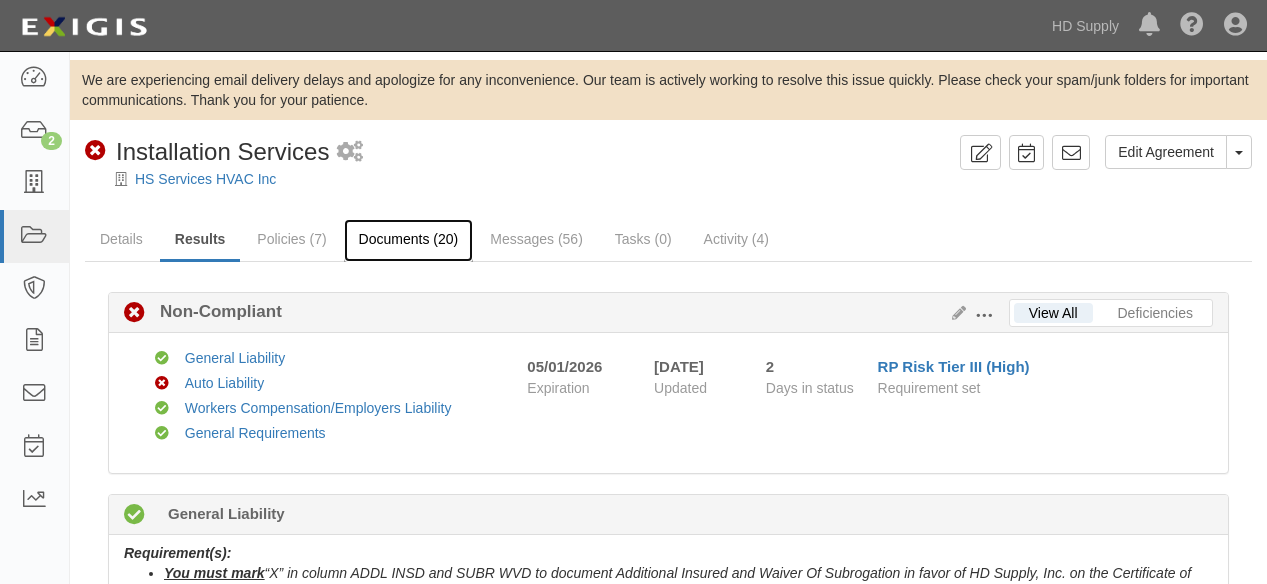 click on "Documents (20)" at bounding box center [409, 240] 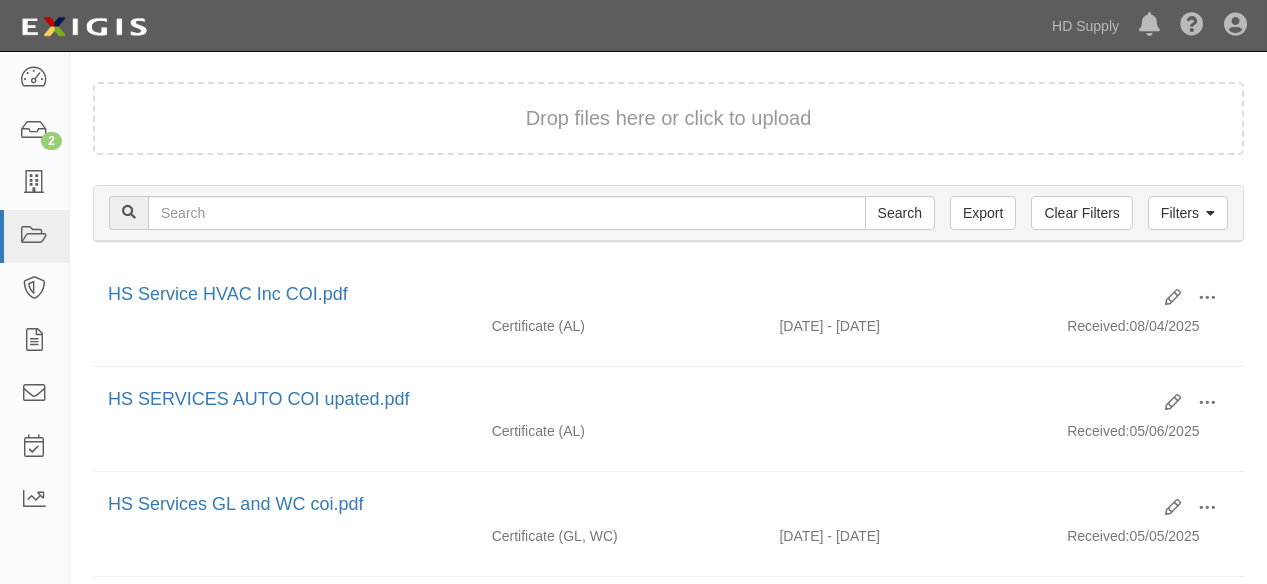 scroll, scrollTop: 333, scrollLeft: 0, axis: vertical 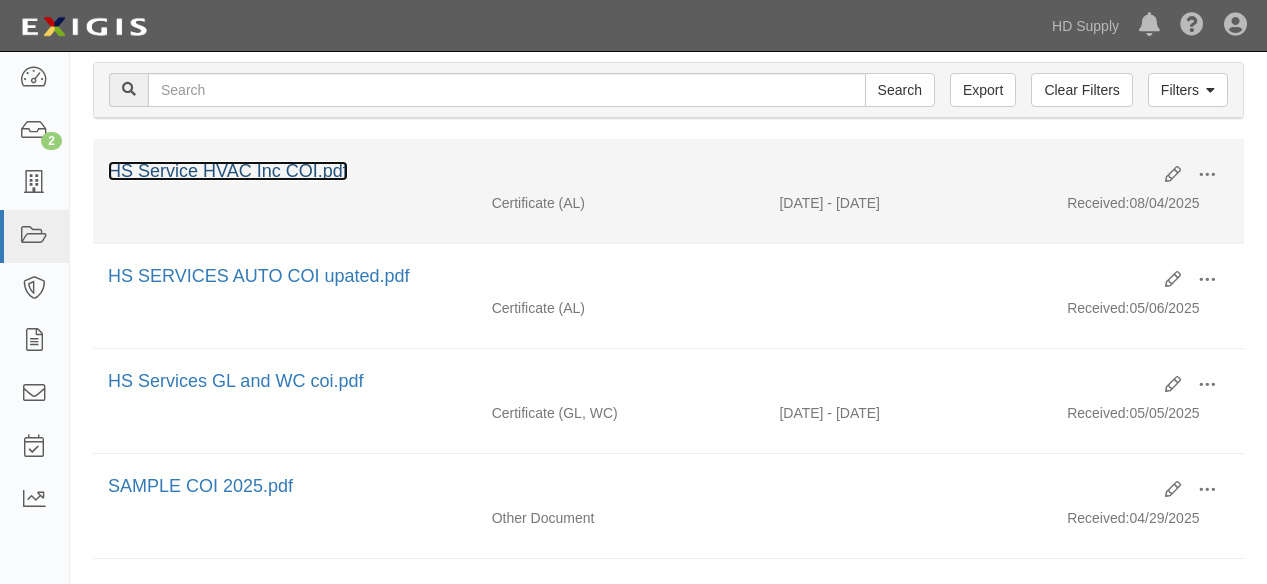click on "HS Service HVAC Inc COI.pdf" at bounding box center (228, 171) 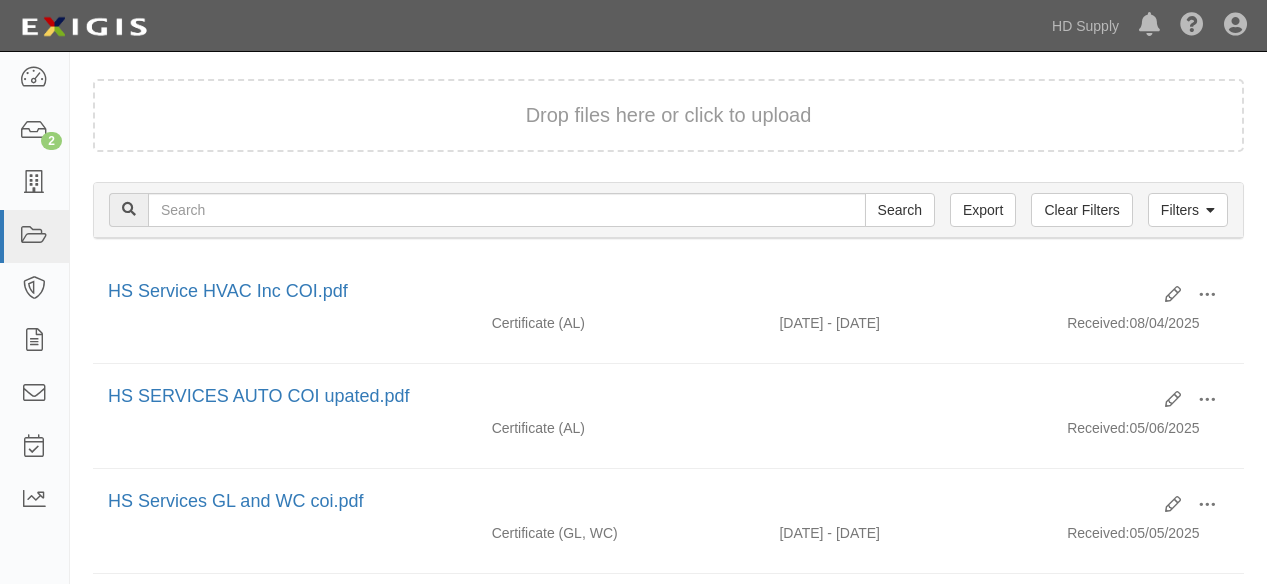 scroll, scrollTop: 0, scrollLeft: 0, axis: both 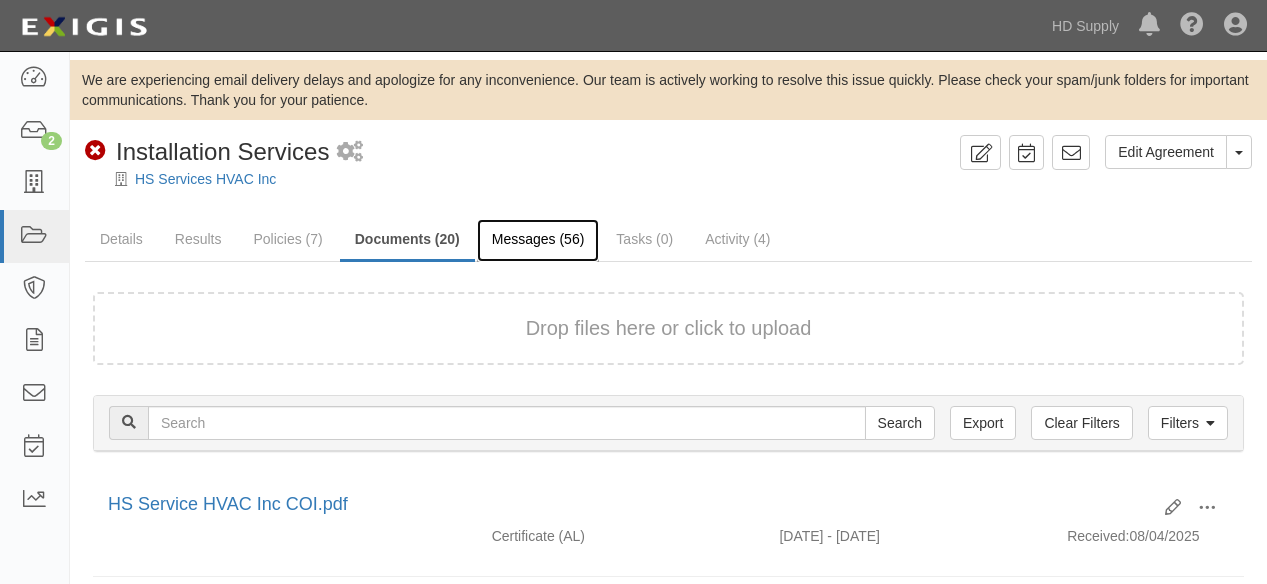 click on "Messages (56)" at bounding box center [538, 240] 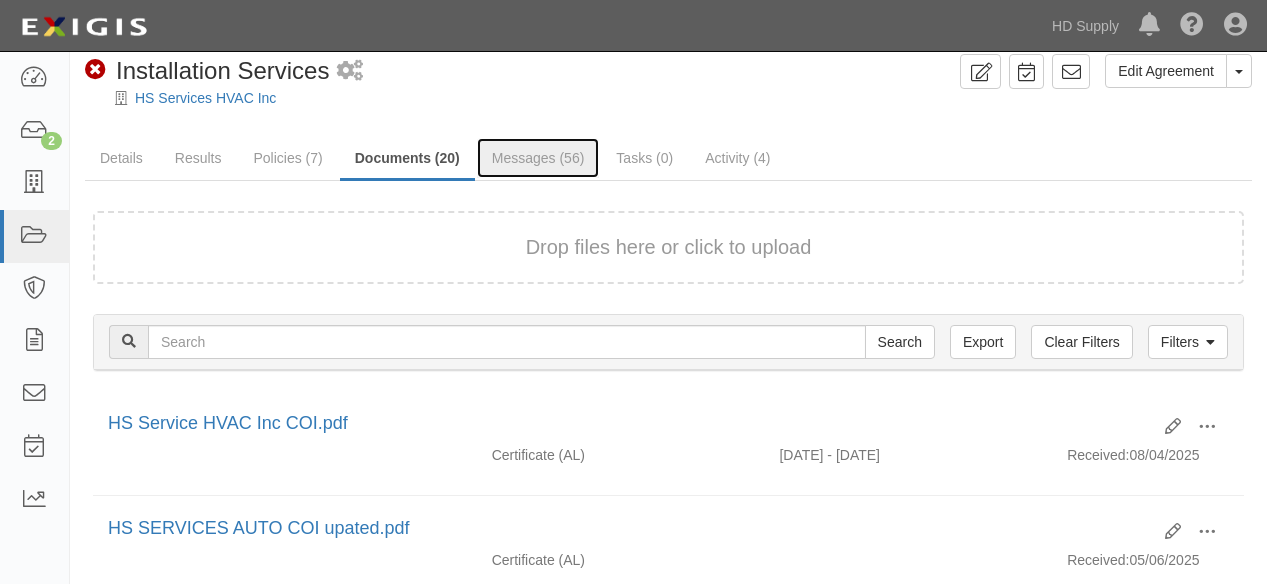 scroll, scrollTop: 182, scrollLeft: 0, axis: vertical 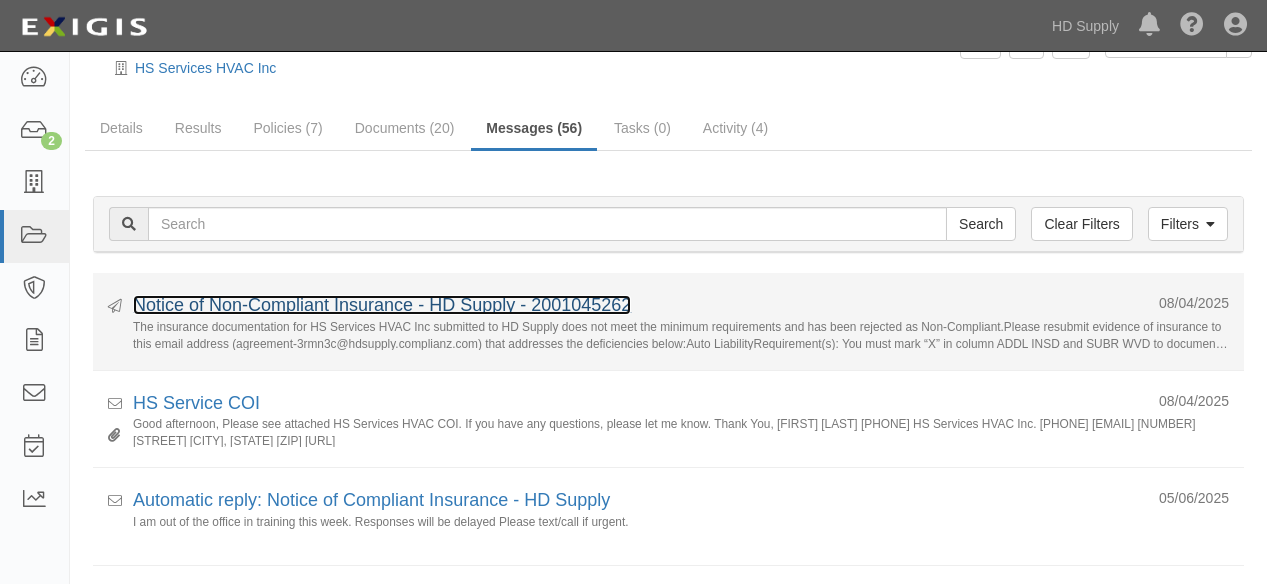 click on "Notice of Non-Compliant Insurance - HD Supply - 2001045262" at bounding box center (382, 305) 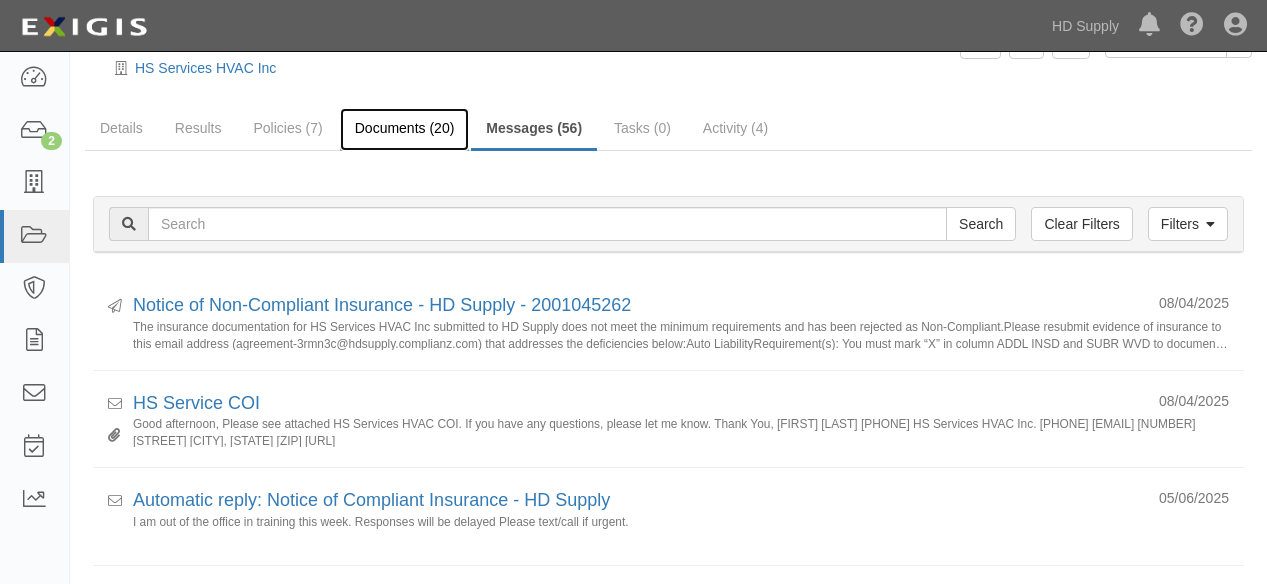 click on "Documents (20)" at bounding box center [405, 129] 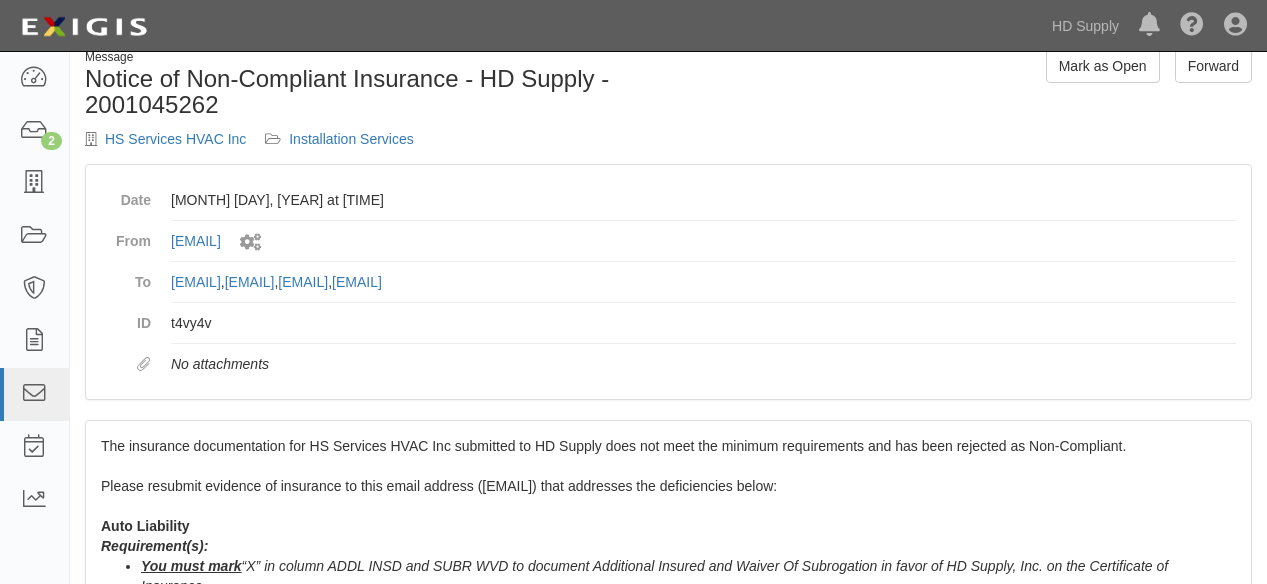 scroll, scrollTop: 333, scrollLeft: 0, axis: vertical 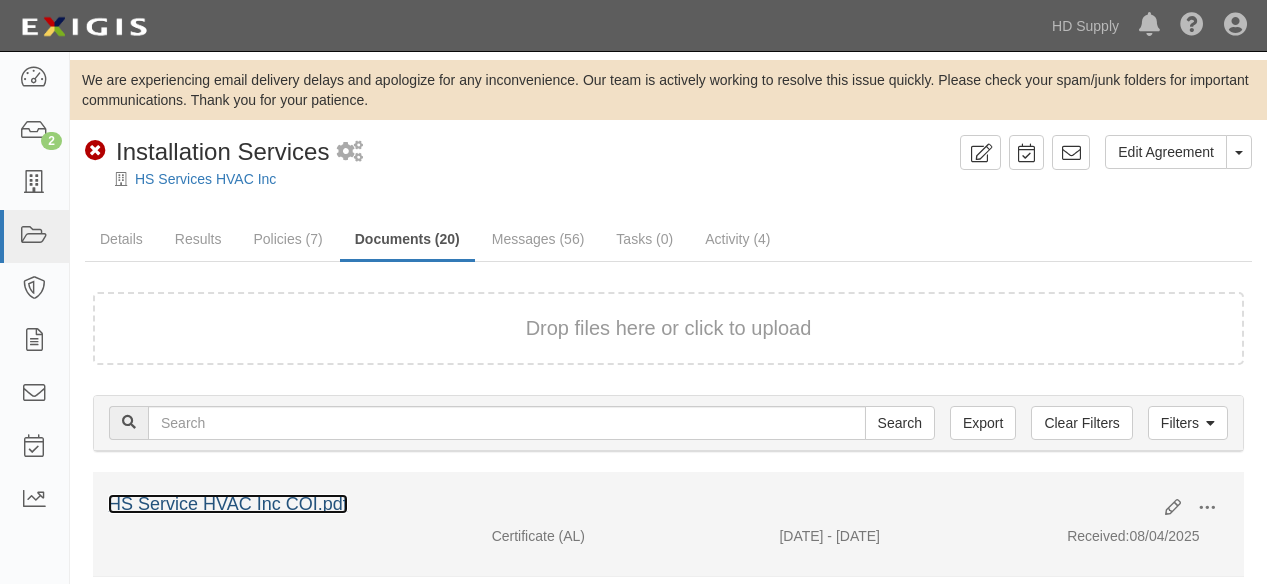 click on "HS Service HVAC Inc COI.pdf" at bounding box center (228, 504) 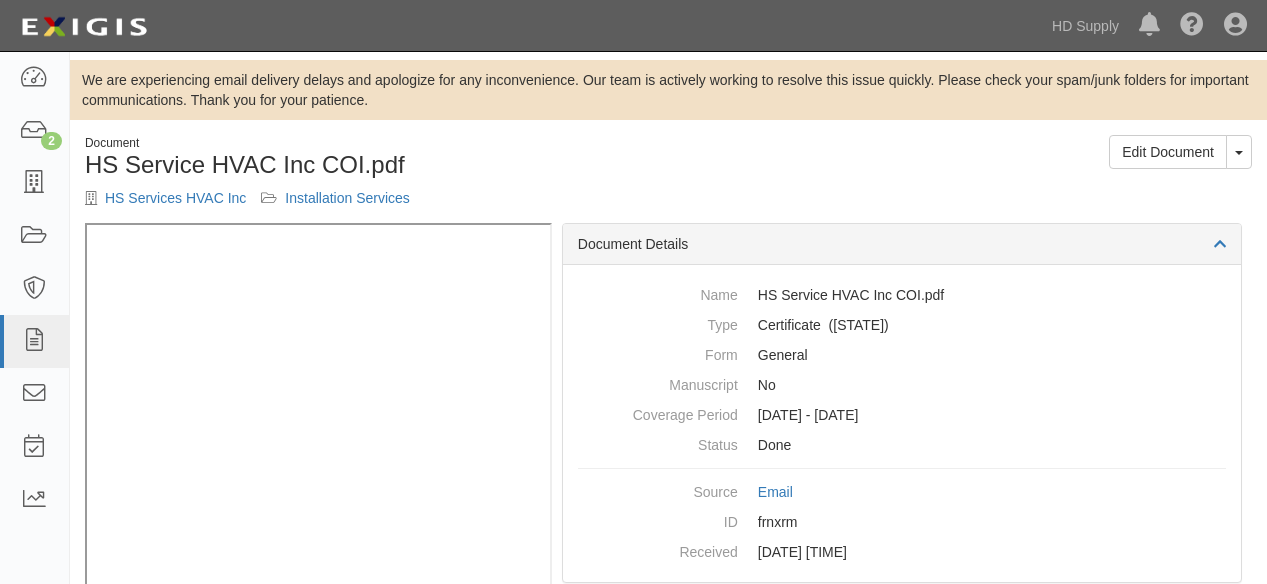 scroll, scrollTop: 117, scrollLeft: 0, axis: vertical 